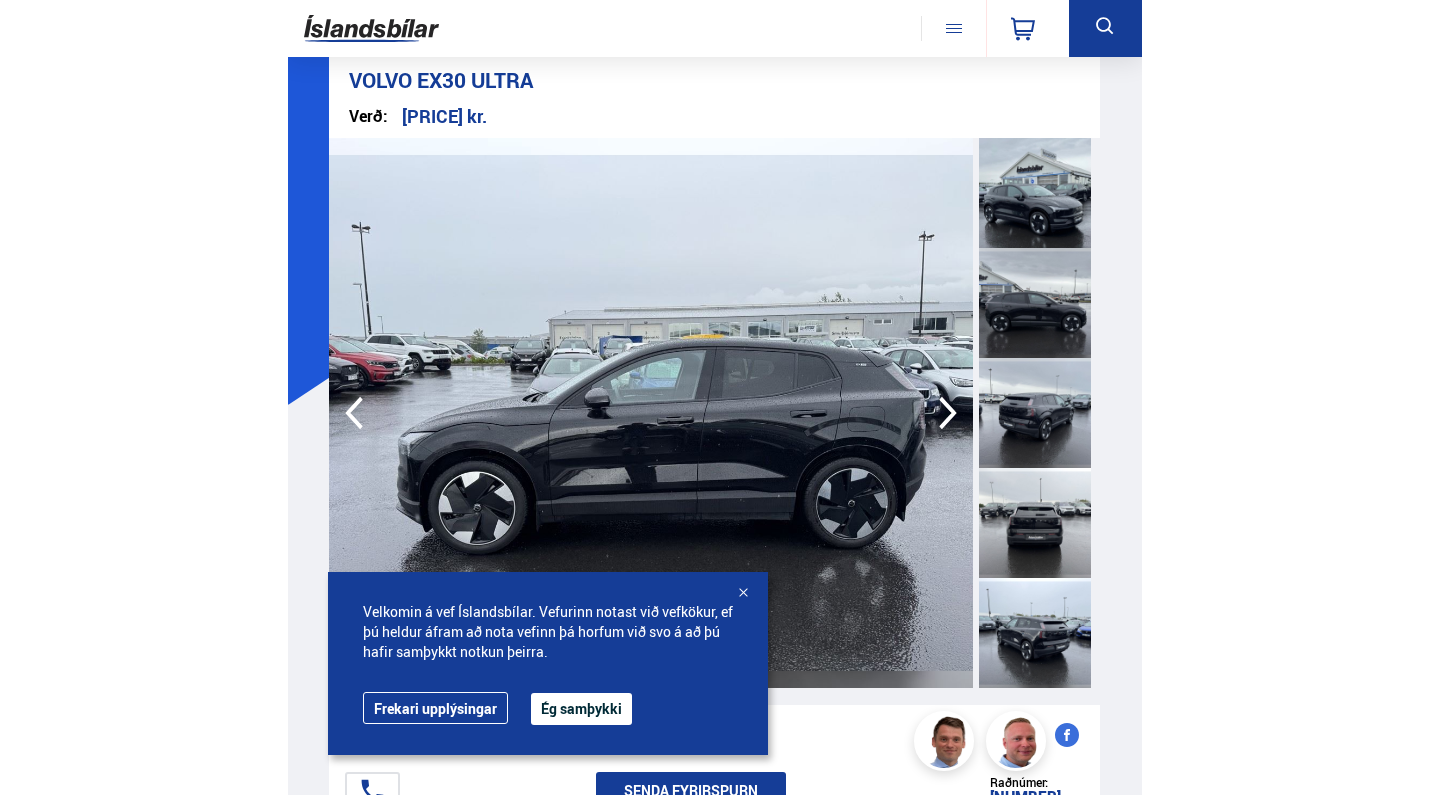 scroll, scrollTop: 0, scrollLeft: 0, axis: both 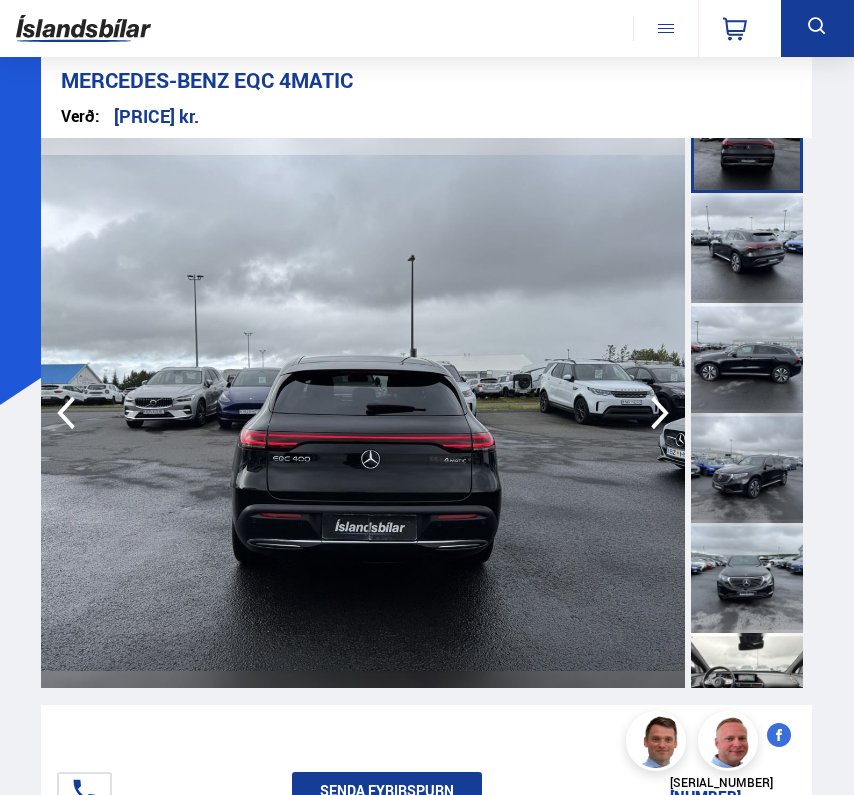 click 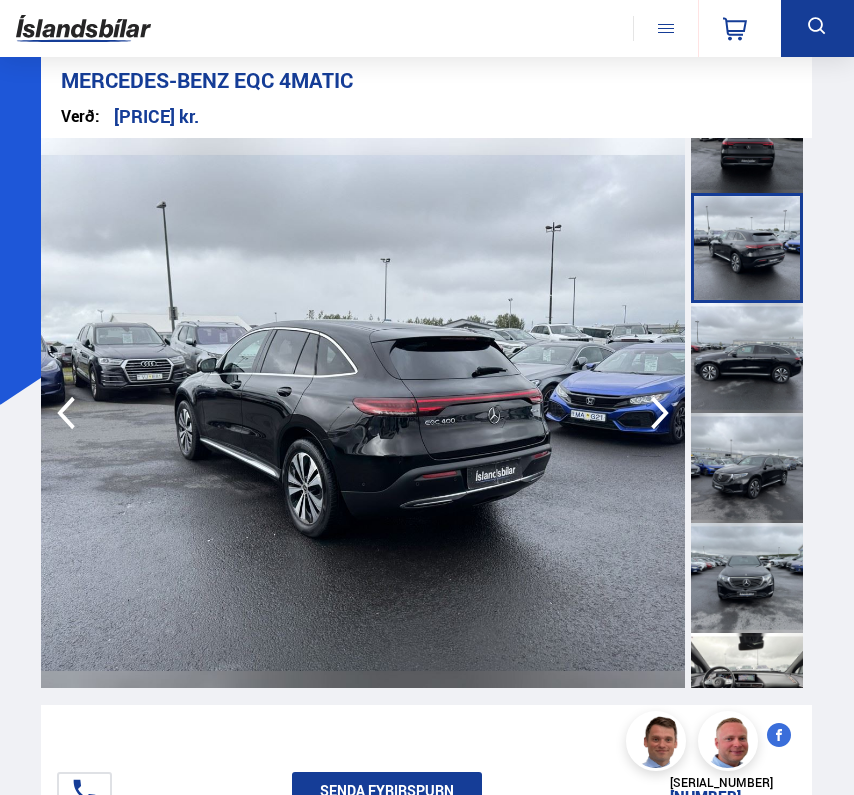 click 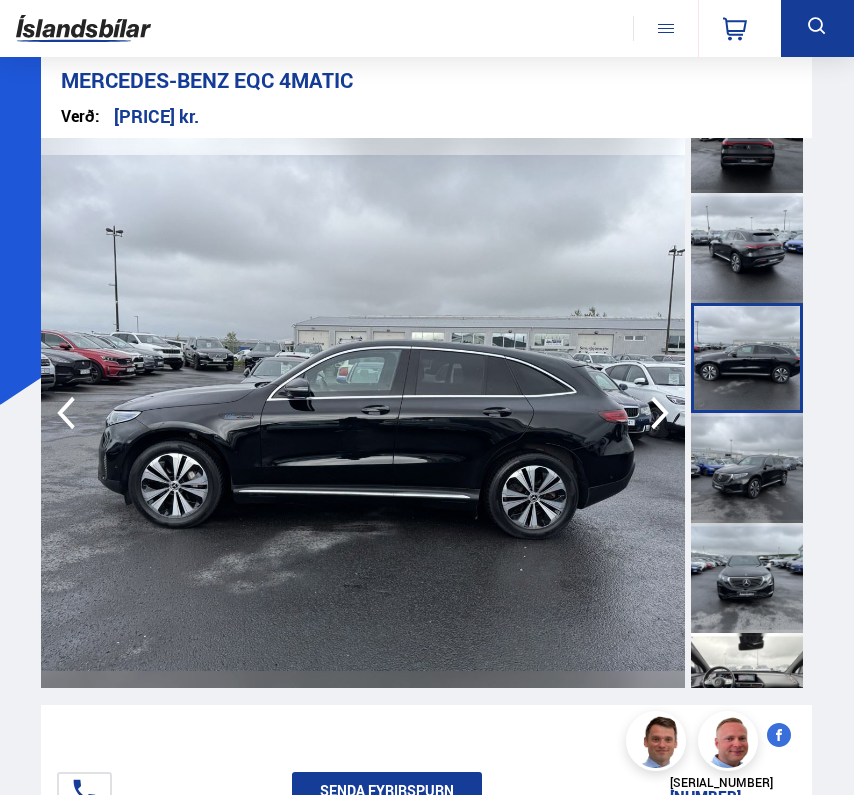 click 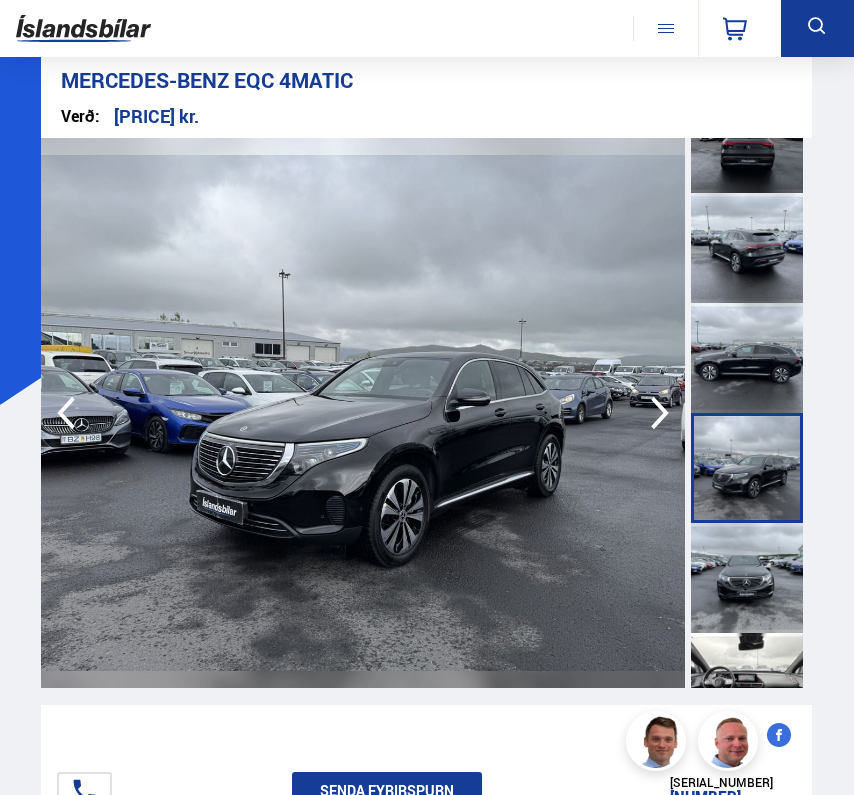 click 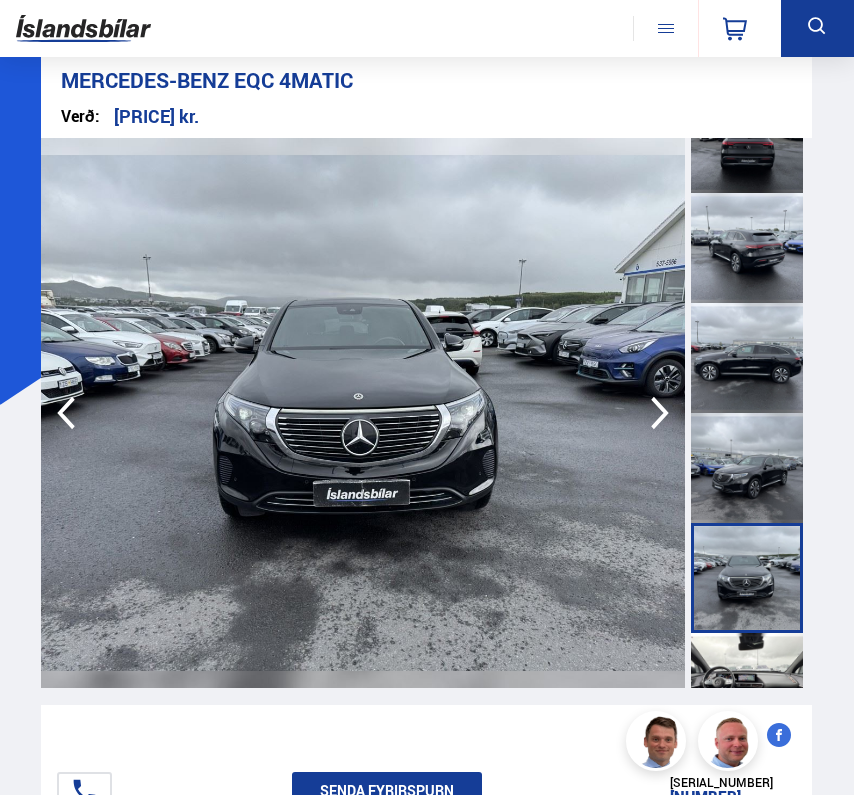 click 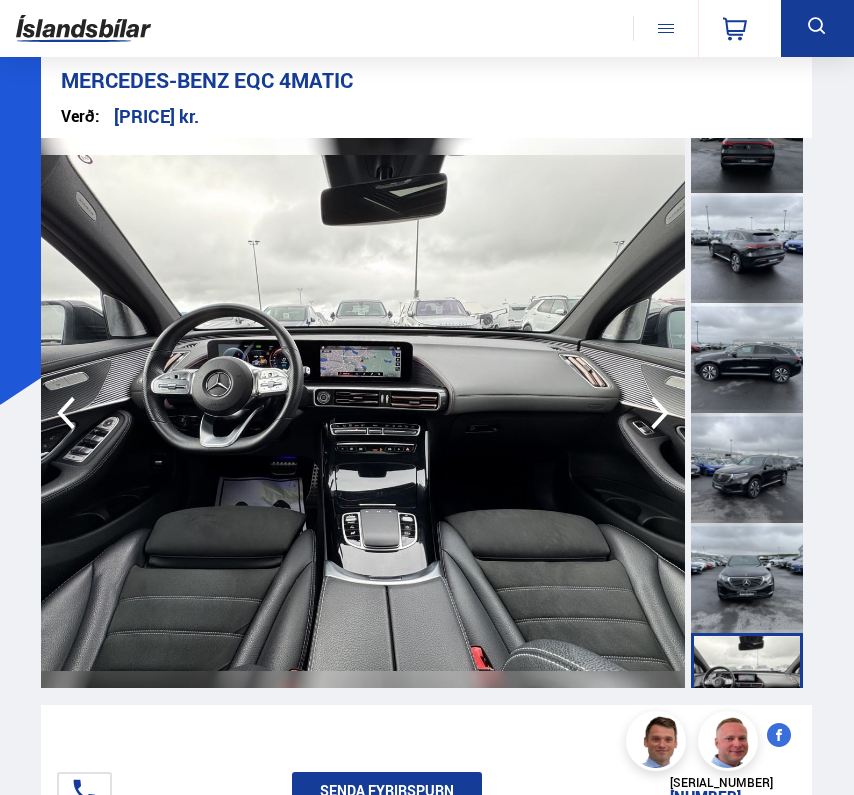 click 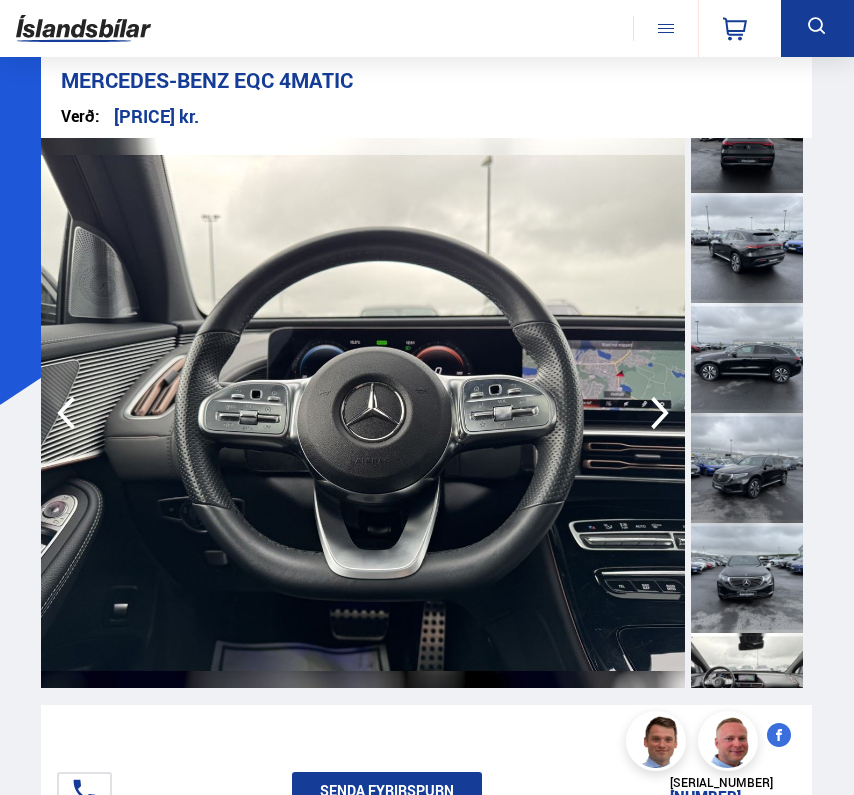 click 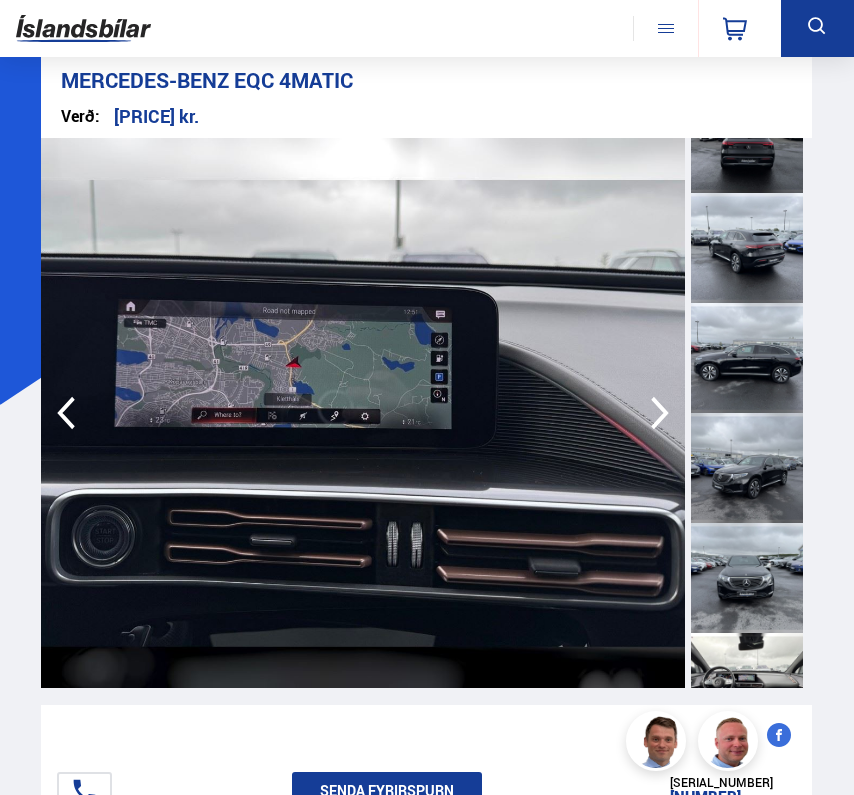 click 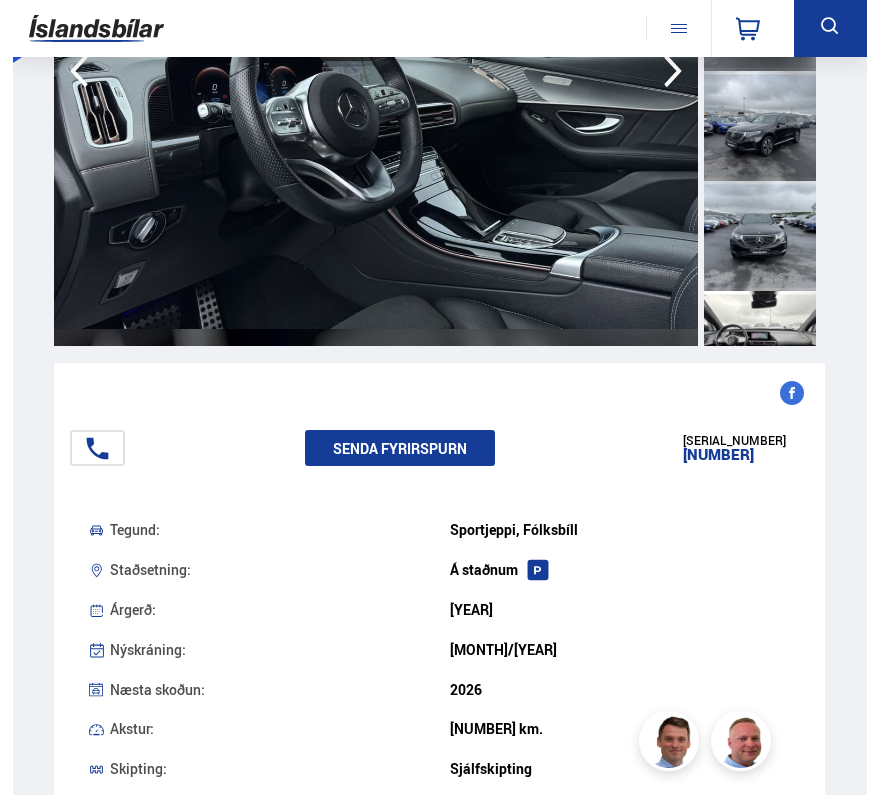 scroll, scrollTop: 340, scrollLeft: 0, axis: vertical 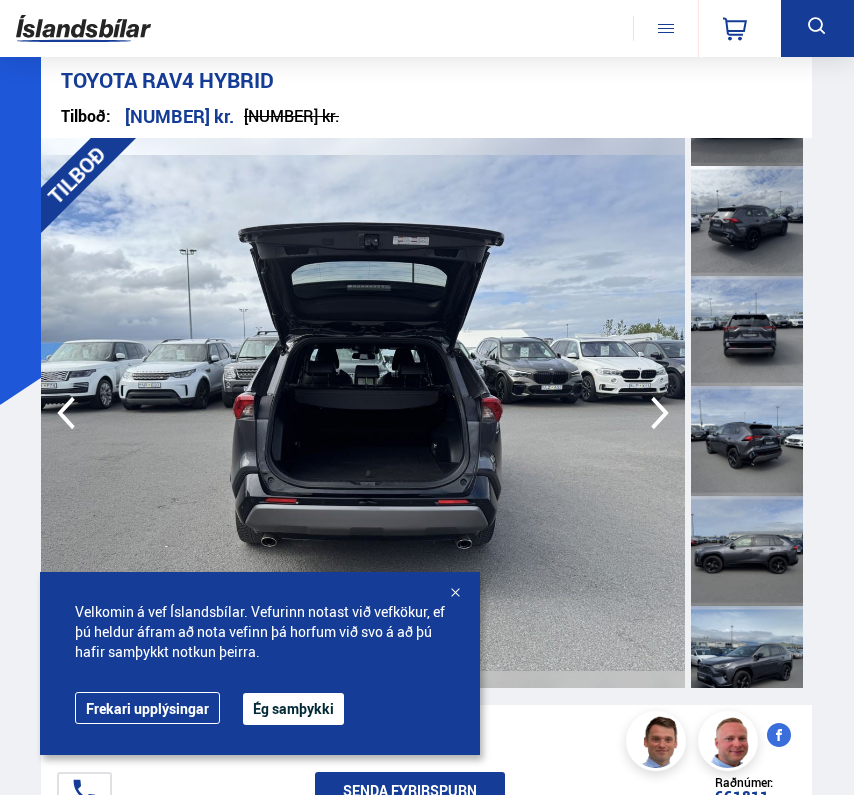 click at bounding box center (363, 413) 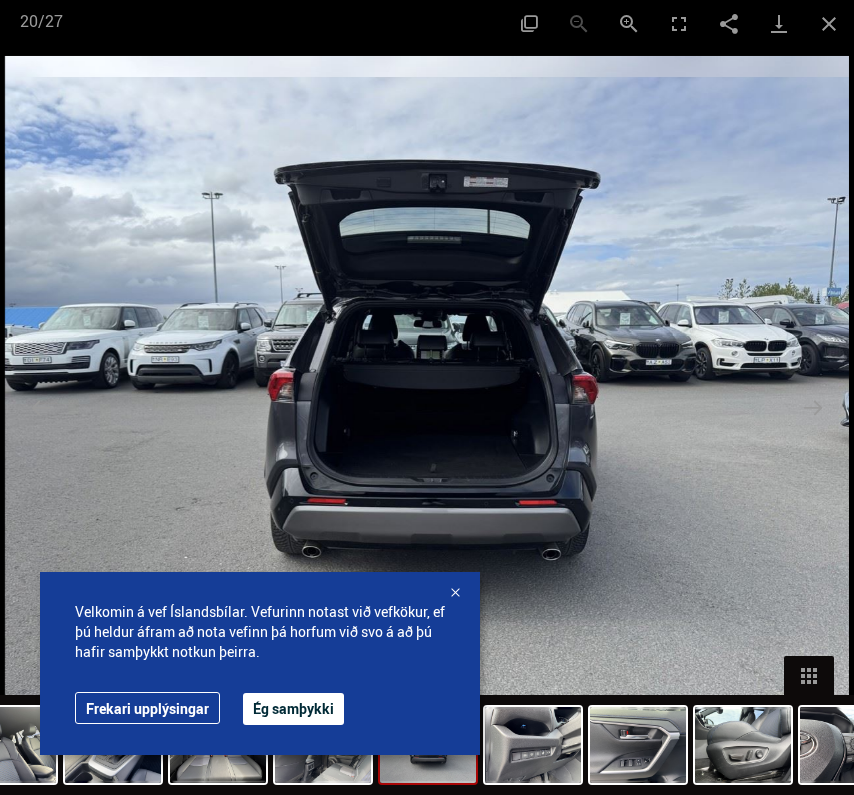 click at bounding box center (455, 594) 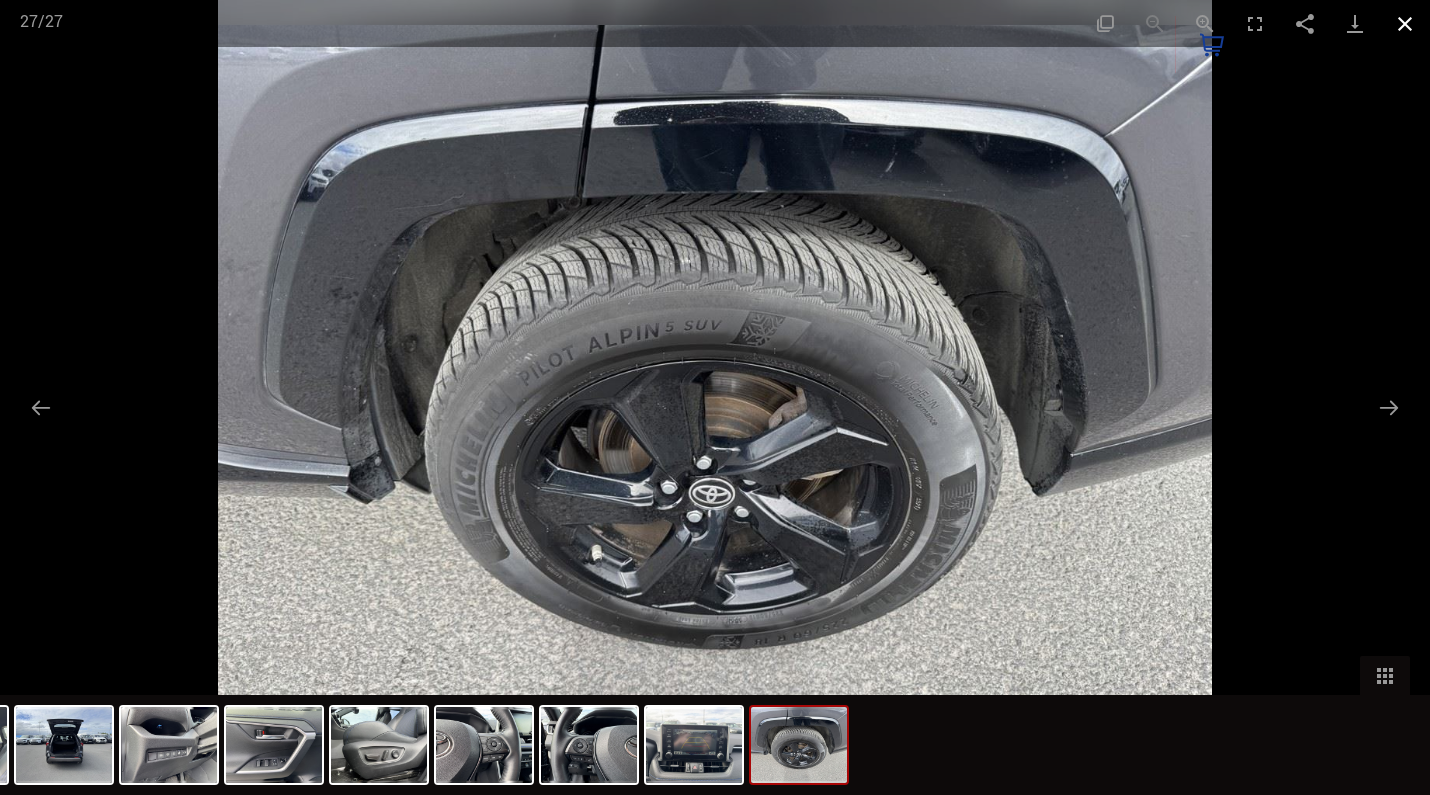 click at bounding box center (1405, 23) 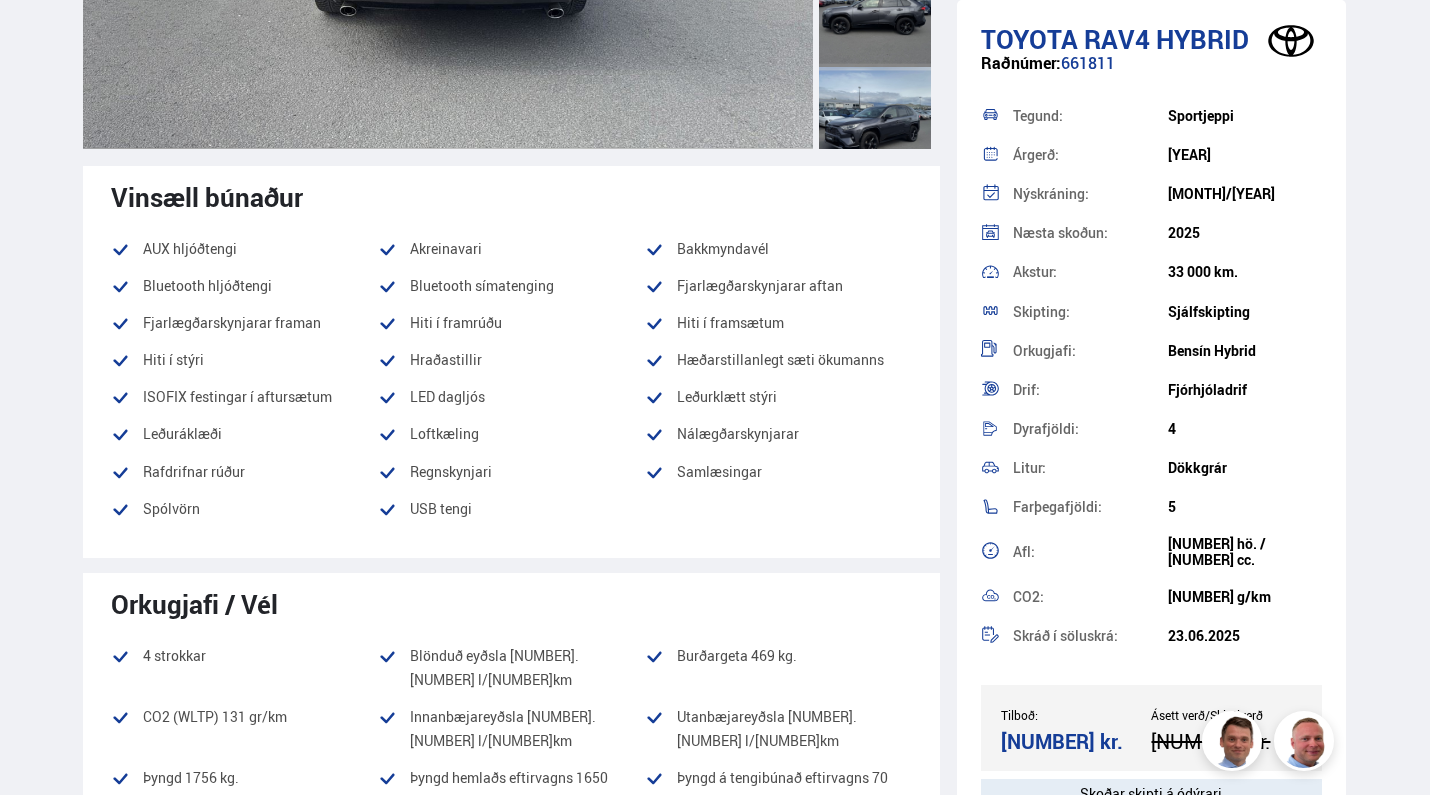 scroll, scrollTop: 563, scrollLeft: 0, axis: vertical 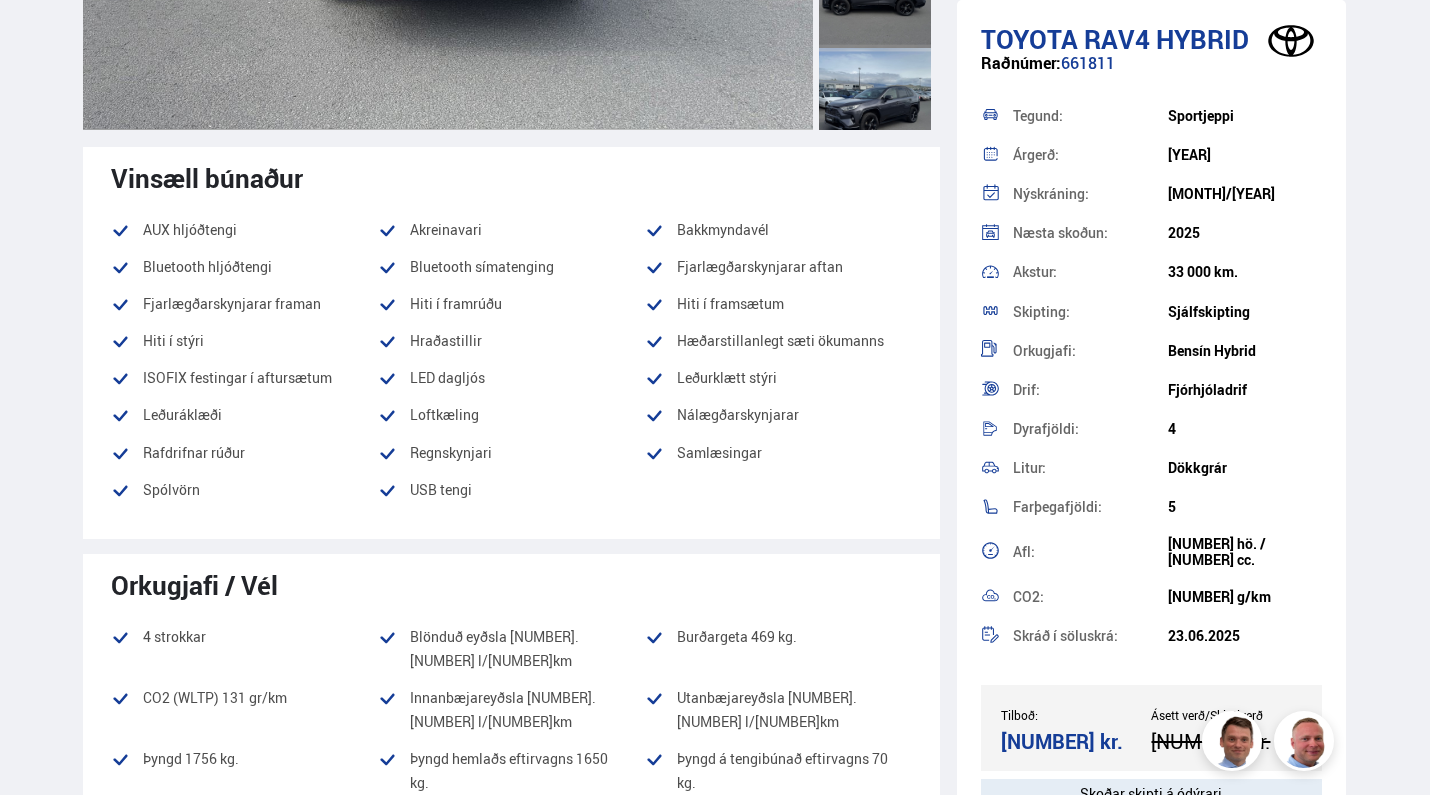 click on "Toyota   RAV4 HYBRID    Raðnúmer:  661811
Tegund:
Sportjeppi
Árgerð:
2021
Nýskráning:
11/2021
Næsta skoðun:
2025
Akstur:
33 000 km.
Skipting:
Sjálfskipting
Orkugjafi:
Bensín Hybrid
Drif:
Fjórhjóladrif
Dyrafjöldi:
4
Litur:
Dökkgrár
Farþegafjöldi:
5
Afl:
179 hö. / 2.487 cc.
CO2:
101 g/km
Skráð í söluskrá:
23.06.2025
Tilboð:
6.500.000 kr.
Ásett verð/Skiptiverð
6.990.000 kr.
Skoðar skipti á ódýrari
Senda fyrirspurn" at bounding box center [1152, 445] 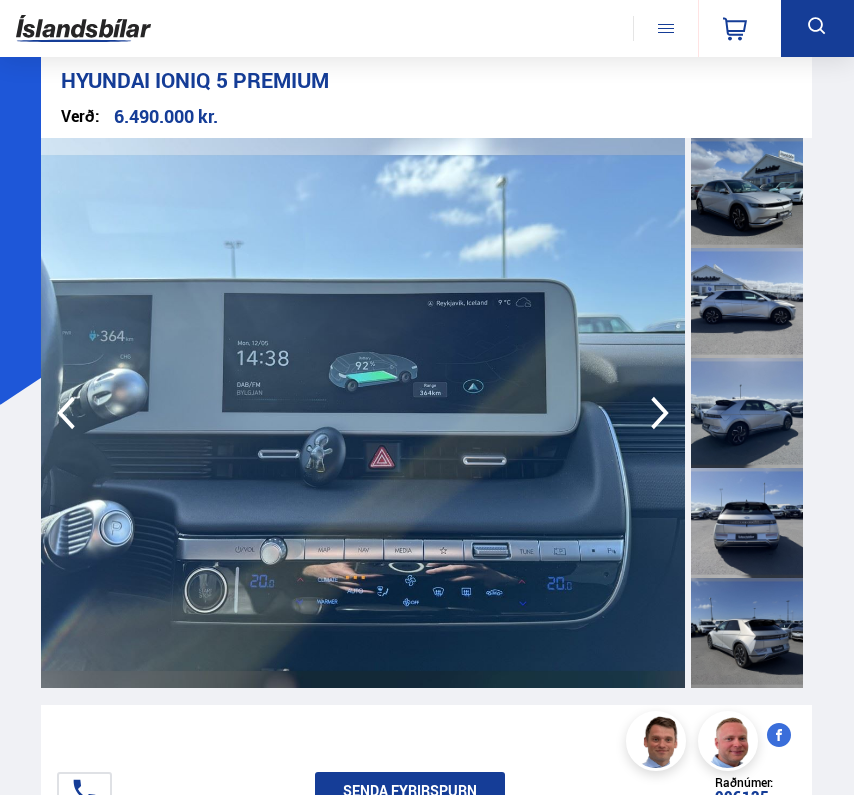 scroll, scrollTop: 0, scrollLeft: 0, axis: both 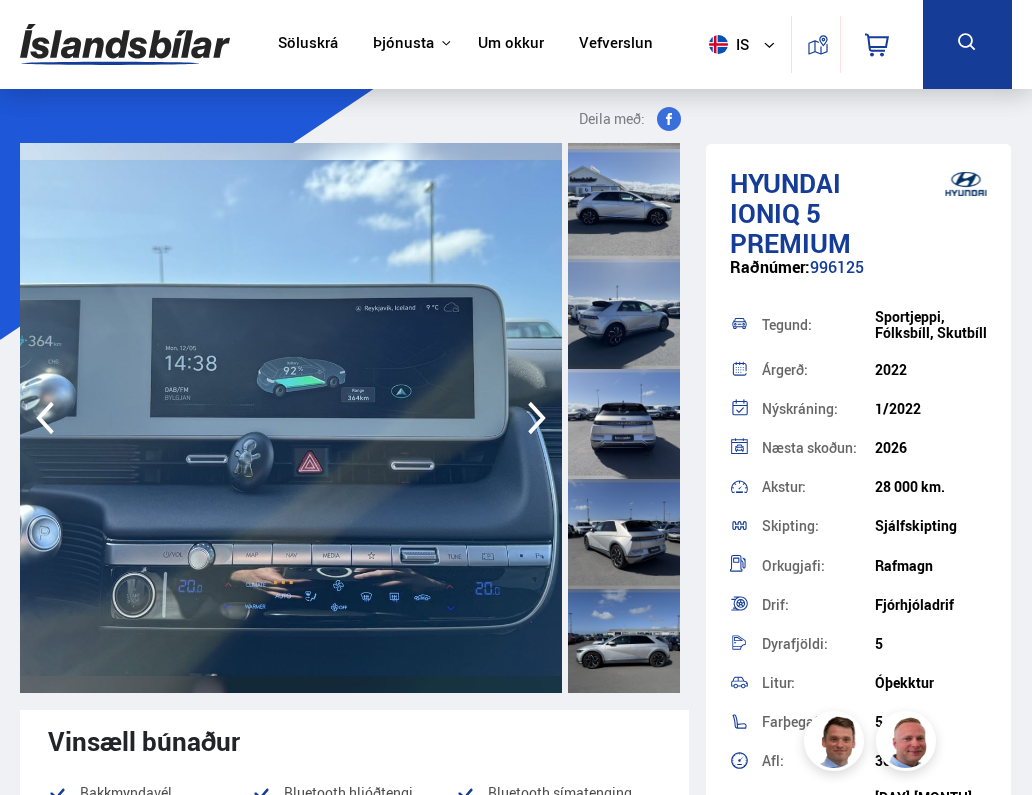 click at bounding box center (125, 44) 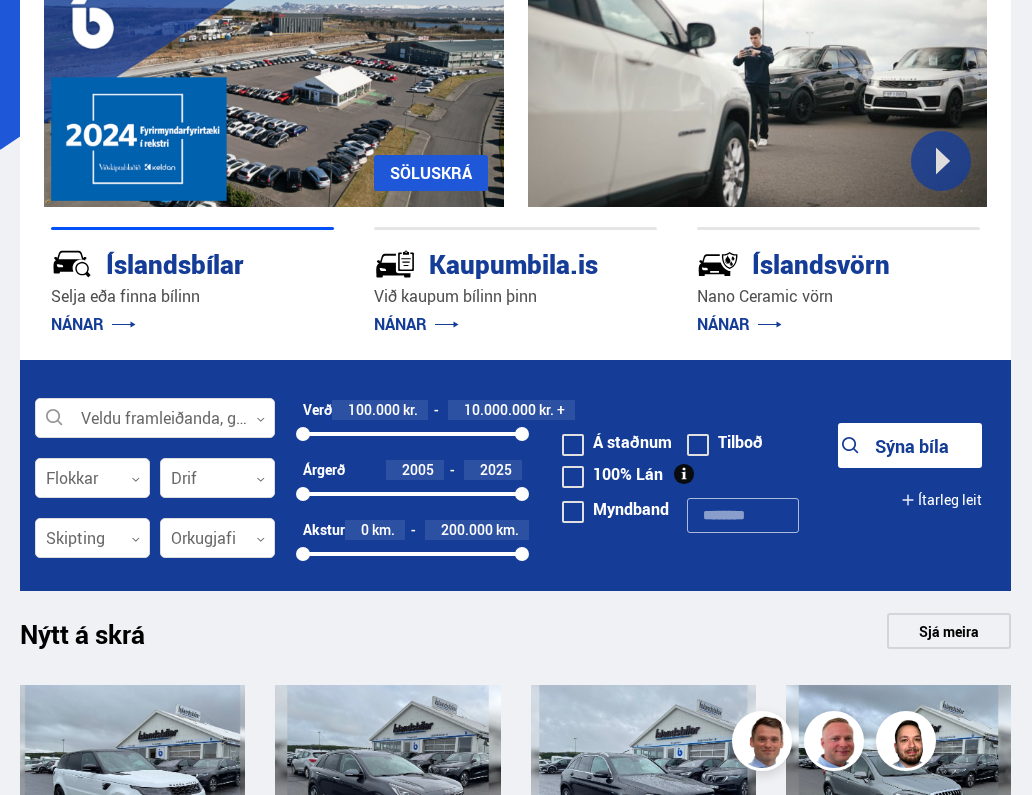 scroll, scrollTop: 194, scrollLeft: 0, axis: vertical 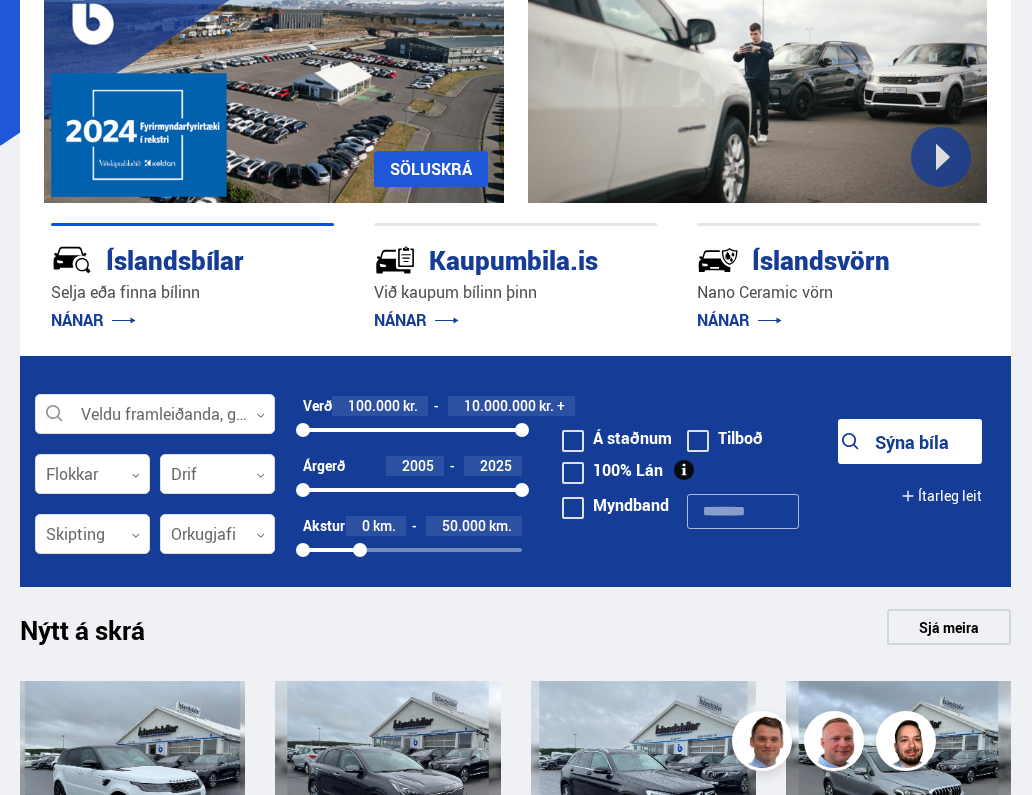 drag, startPoint x: 519, startPoint y: 553, endPoint x: 360, endPoint y: 575, distance: 160.5148 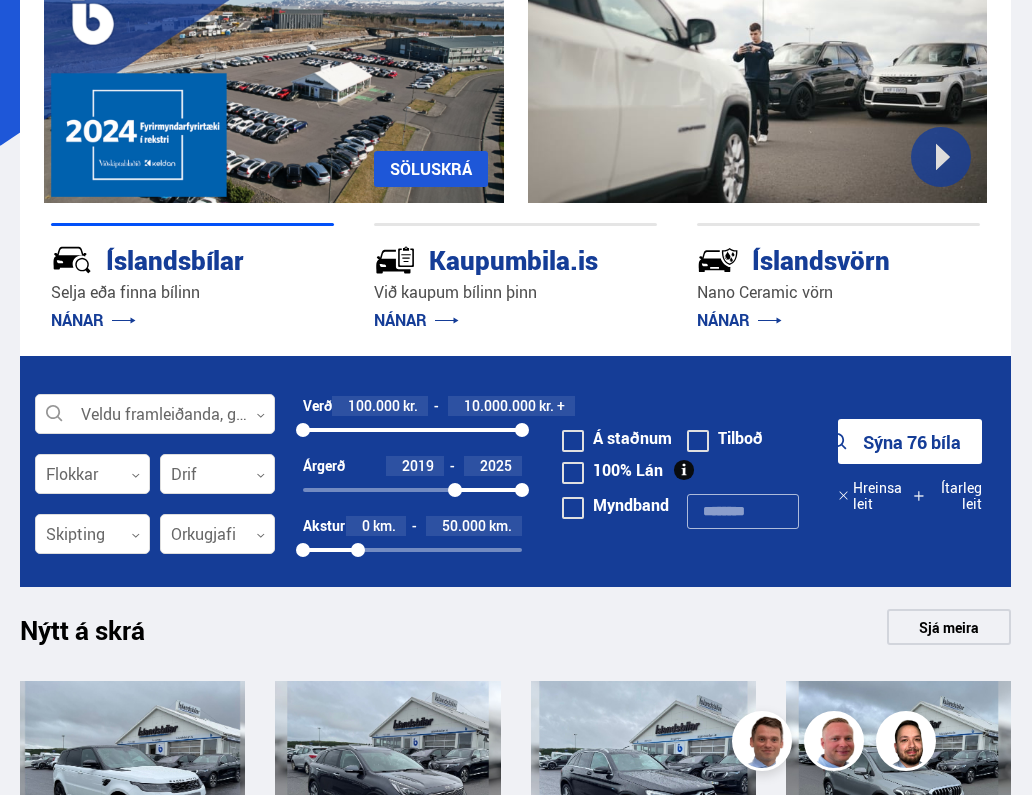 drag, startPoint x: 310, startPoint y: 490, endPoint x: 455, endPoint y: 502, distance: 145.4957 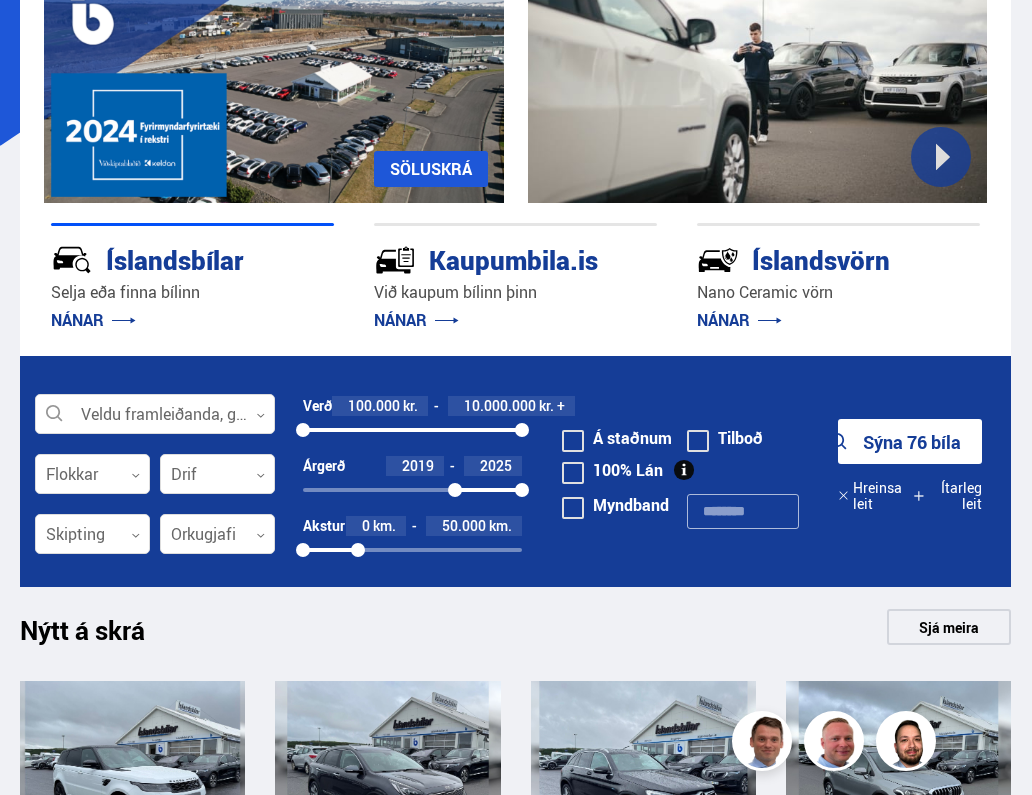 click on "Árgerð   2019     2025       2019 2025" at bounding box center (412, 486) 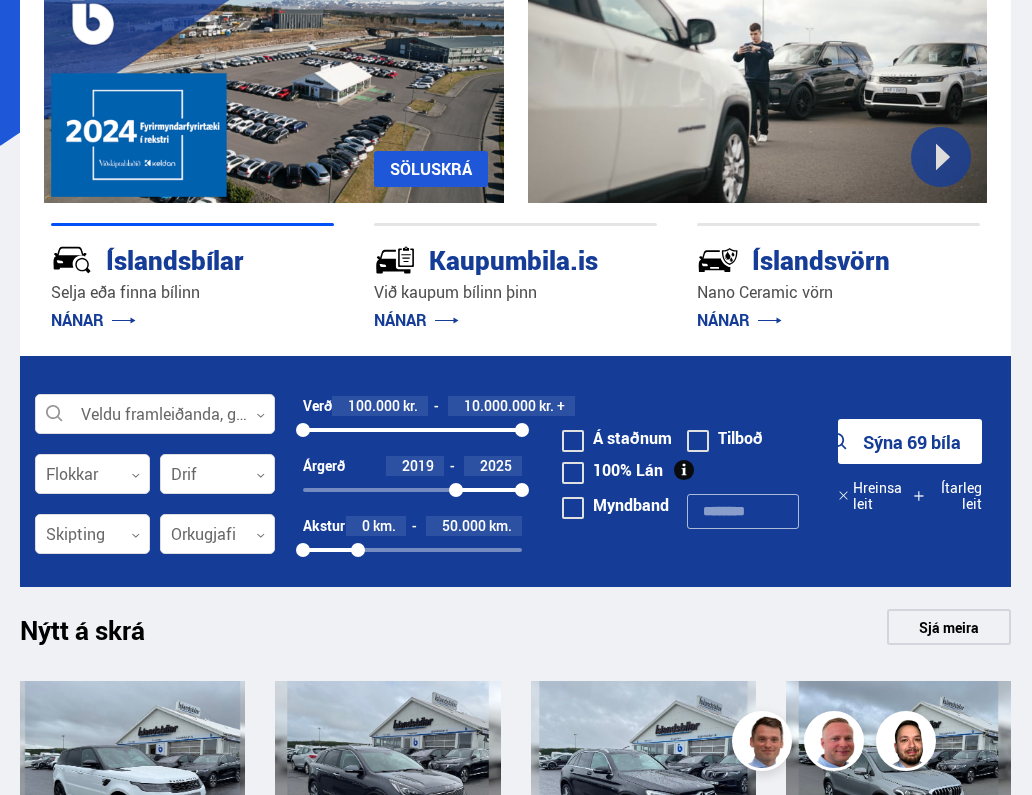 click on "Árgerð   2019     2025       2019 2025" at bounding box center [412, 486] 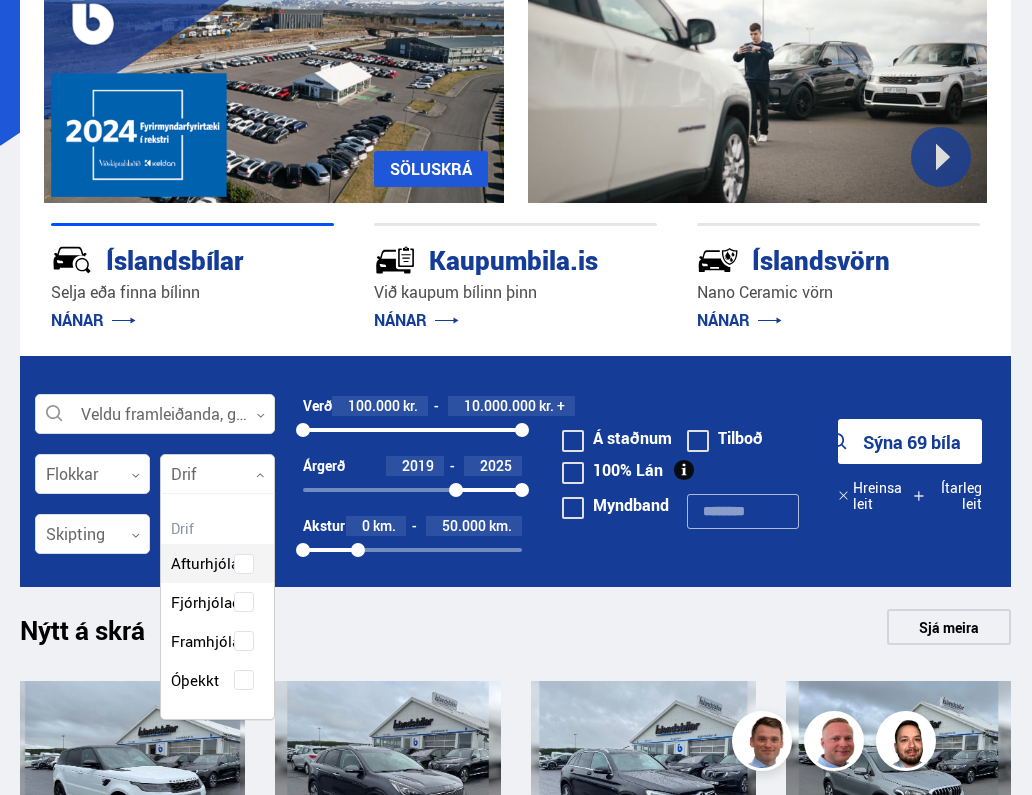 click at bounding box center [217, 475] 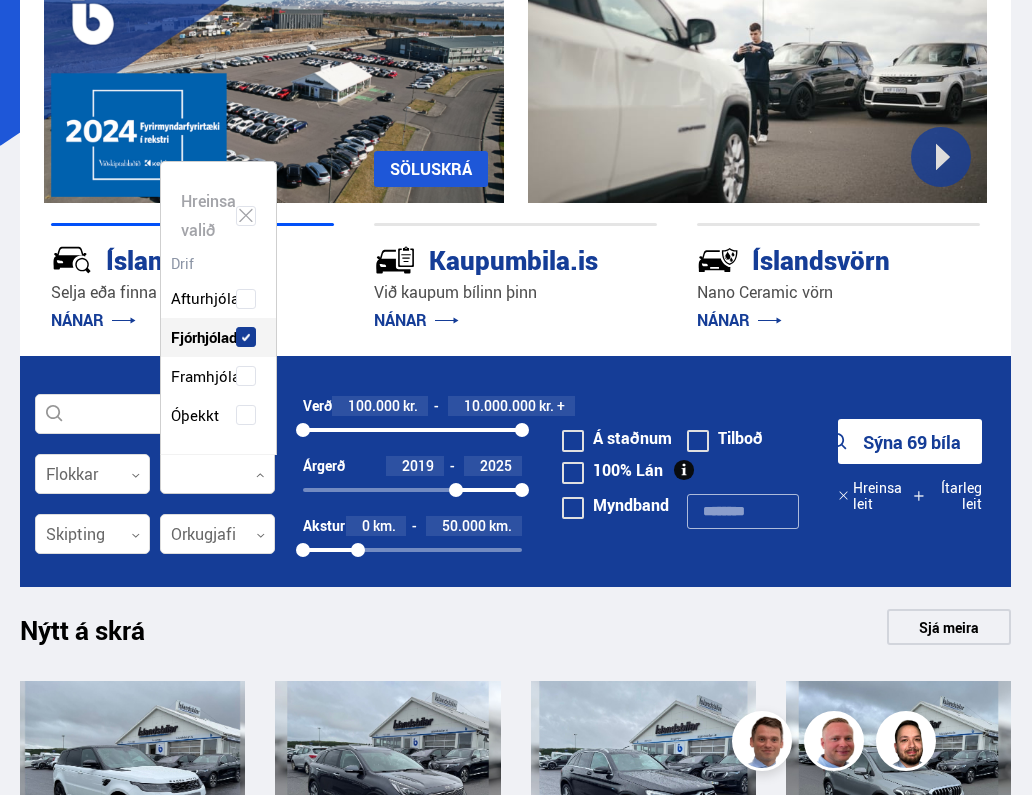 click on "Nano Ceramic vörn
NÁNAR UM ÍSLANDSVÖRN
Skráðu bílinn hjá okkur!
SÖLUSKRÁ
Við kaupum bílinn þinn!
NÁNAR UM KAUPUMBILA.IS
Nano Ceramic vörn
NÁNAR UM ÍSLANDSVÖRN
Skráðu bílinn hjá okkur!
SÖLUSKRÁ
Íslandsbílar
Selja eða finna bílinn
NÁNAR
Kaupumbila.is
Við kaupum bílinn þinn
NÁNAR" at bounding box center [516, 1694] 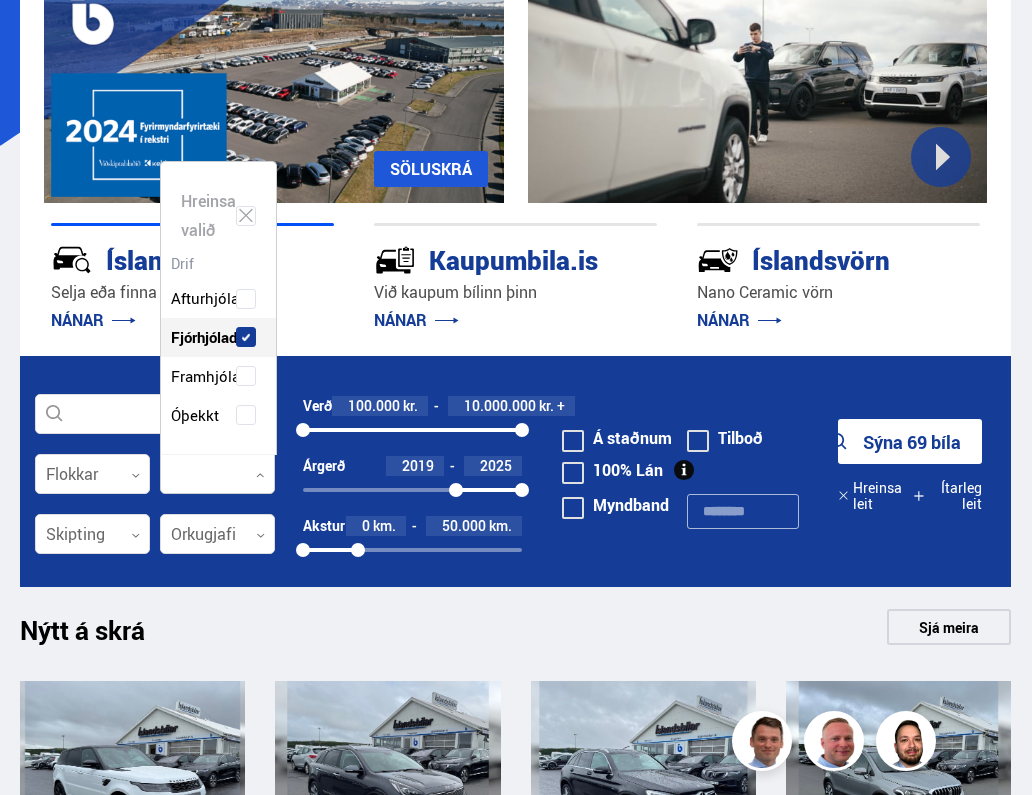 scroll, scrollTop: 0, scrollLeft: 0, axis: both 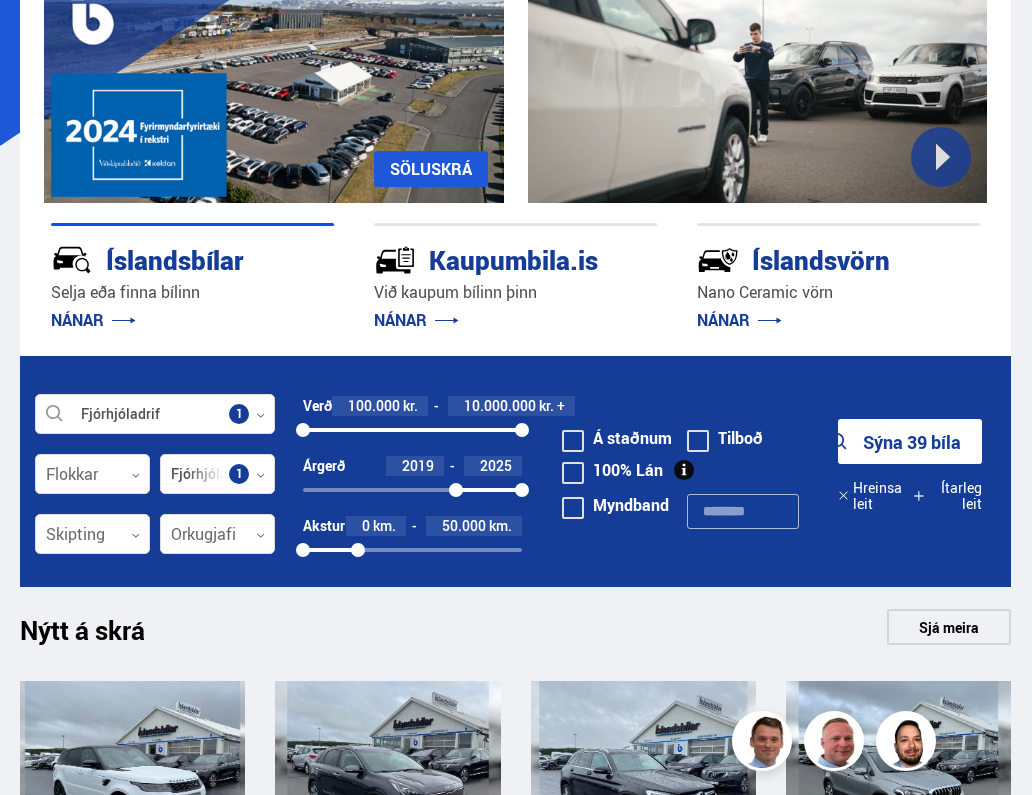 click on "Sýna 39 bíla" at bounding box center (910, 441) 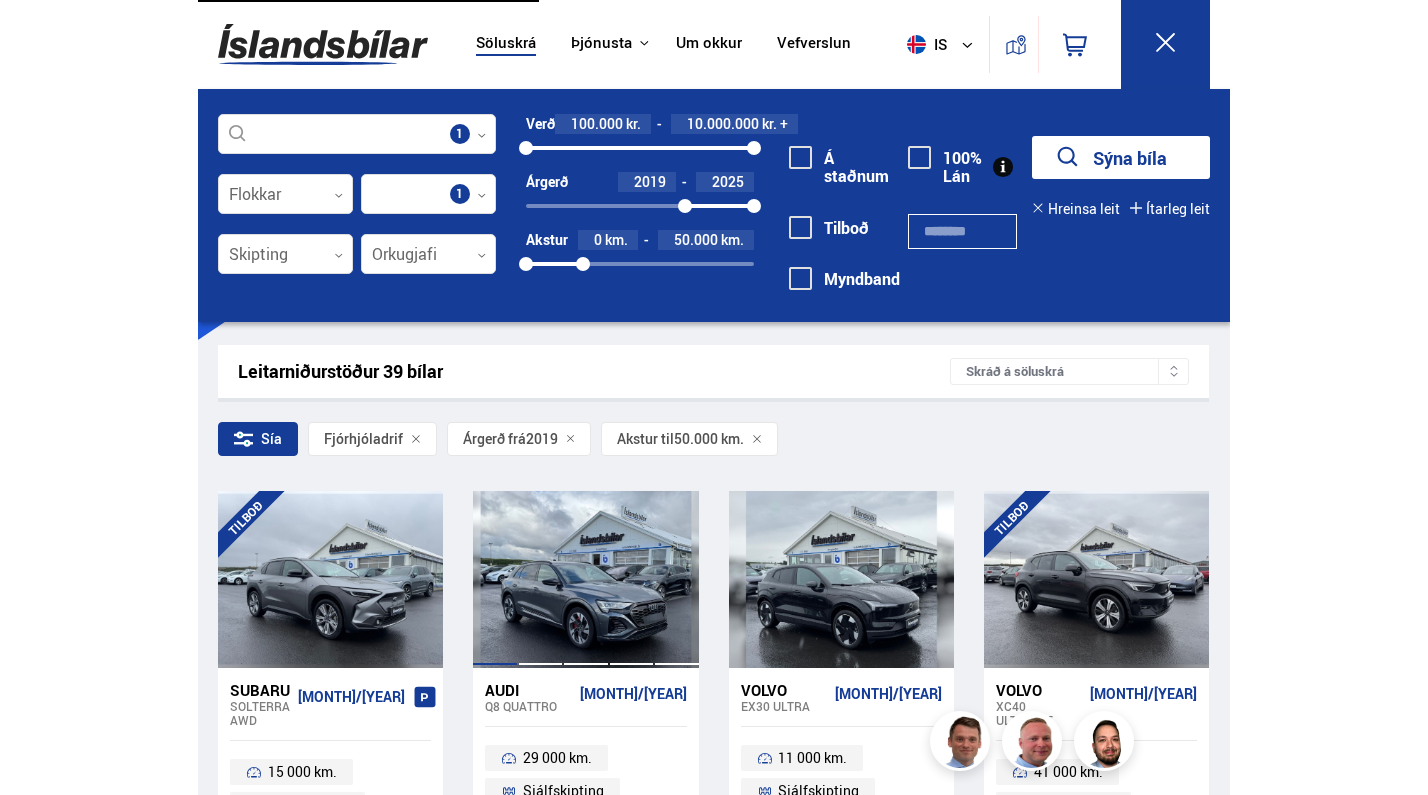 scroll, scrollTop: 0, scrollLeft: 0, axis: both 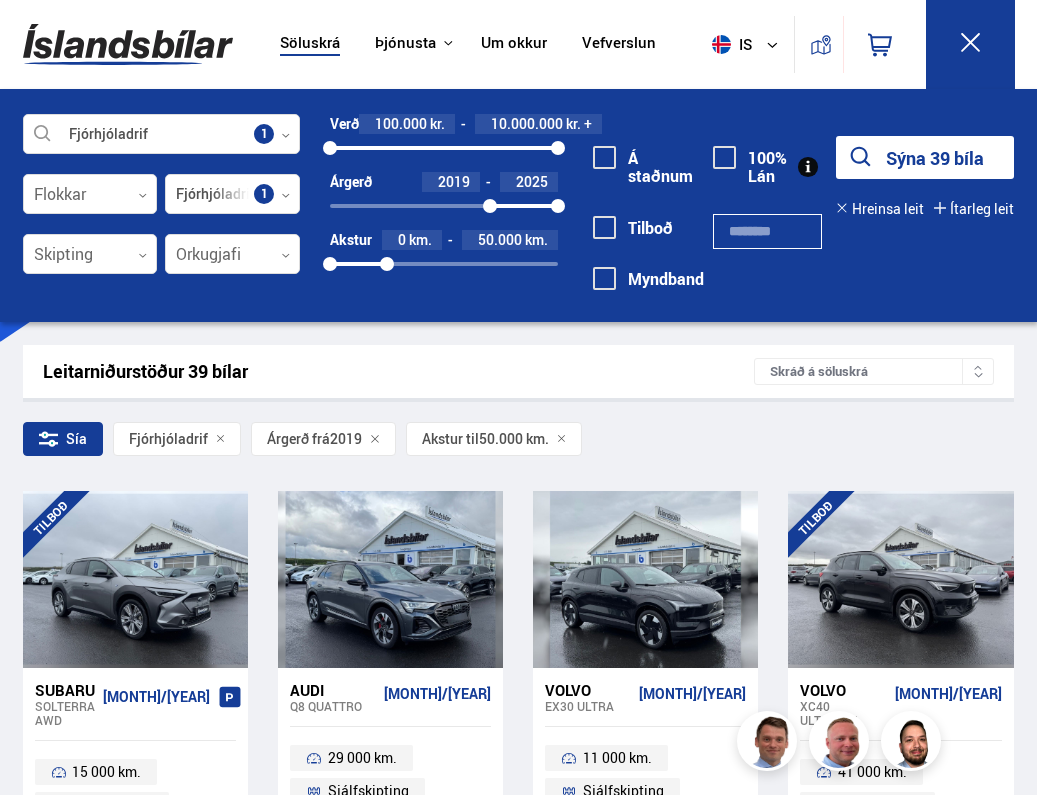 click on "Sía
Fjórhjóladrif   Árgerð frá    2019   Akstur til
50.000 km." at bounding box center [518, 443] 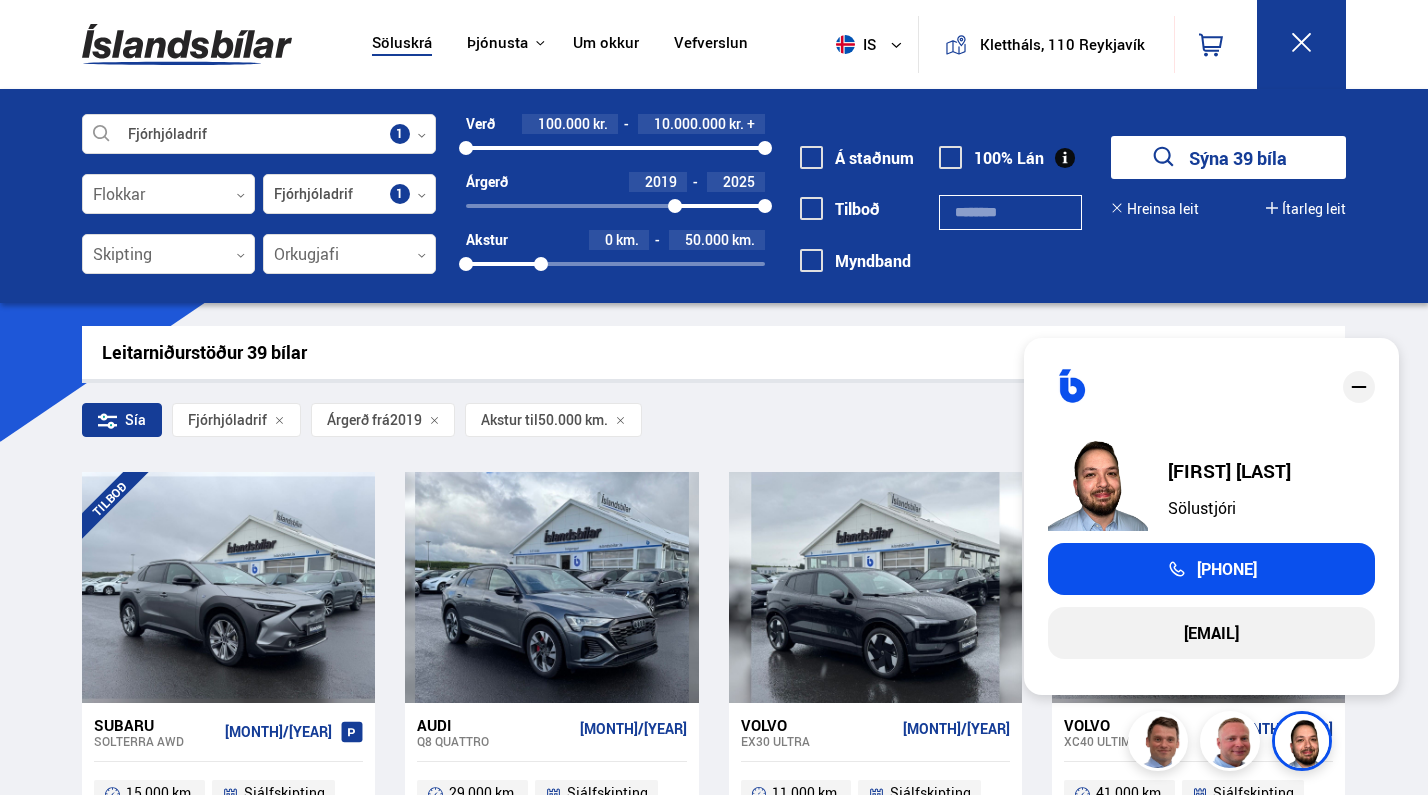 click at bounding box center [1359, 387] 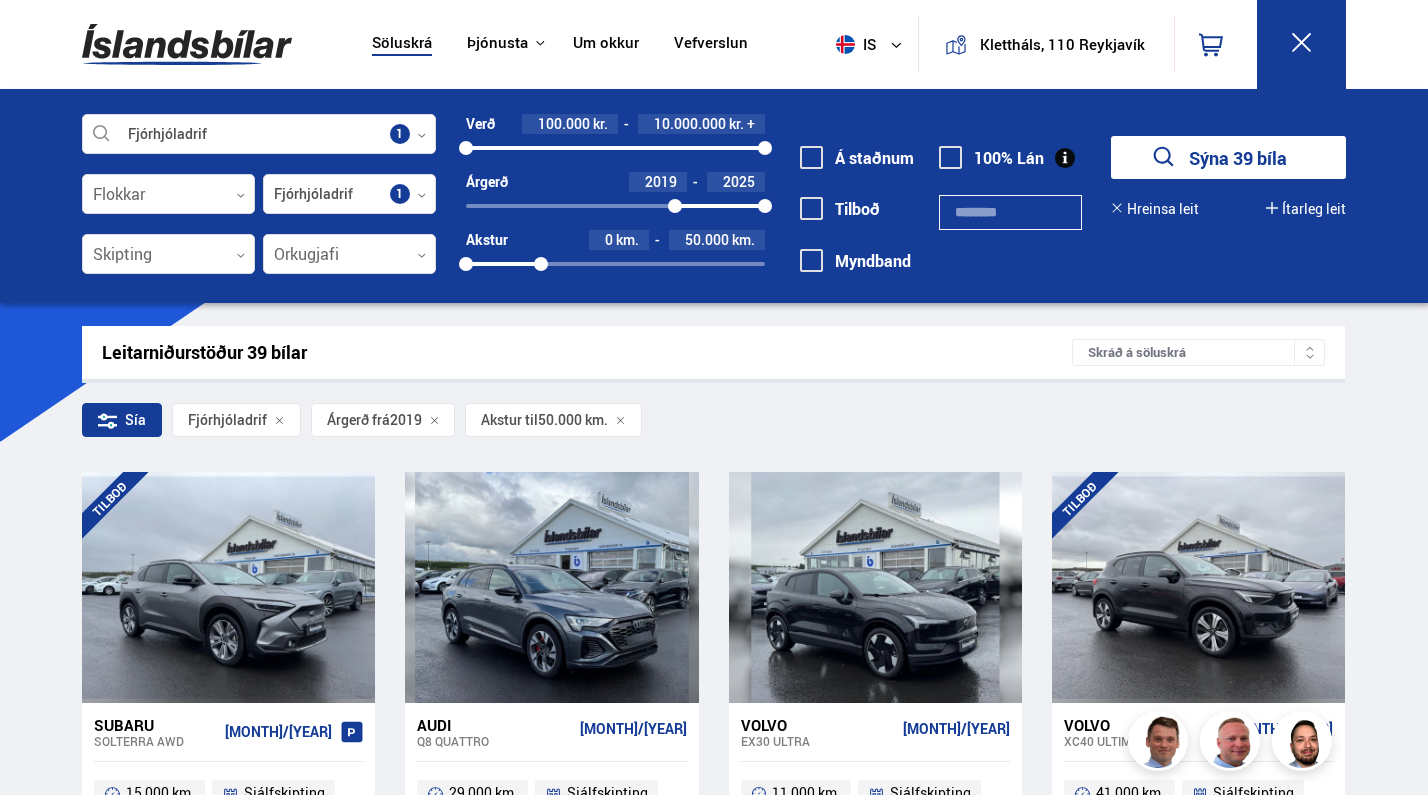 click on "Leitarniðurstöður 39 bílar
Skráð á söluskrá
Sía
Fjórhjóladrif   Árgerð frá    2019   Akstur til
50.000 km.
TILBOÐ
Subaru
Solterra AWD
5/2023
15 000 km.
Sjálfskipting
Rafmagn
Fjórhjóladrif
Tilboð:
5.390.000 kr.
Ásett verð/Skiptiverð
5.990.000 kr.
Audi
Q8 QUATTRO
4/2023
29 000 km.
Sjálfskipting
Rafmagn
Fjórhjóladrif
Verð:
11.890.000 kr.
Ásett verð/Skiptiverð
11.890.000 kr.
Volvo
EX30 ULTRA
9/2024
11 000 km.
Sjálfskipting" at bounding box center [713, 1895] 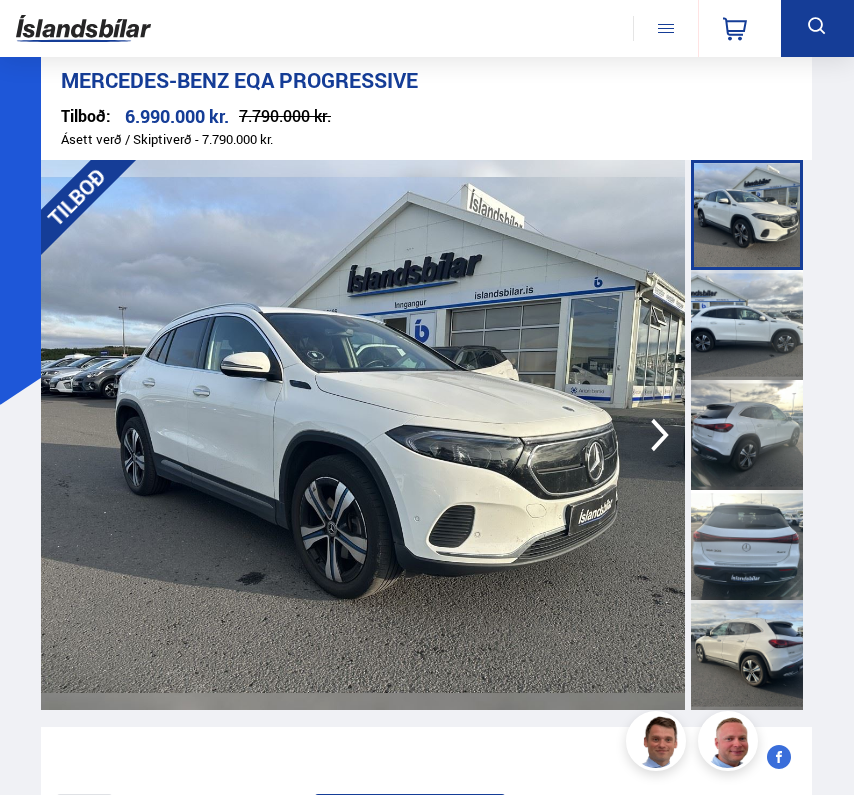 scroll, scrollTop: 3926, scrollLeft: 0, axis: vertical 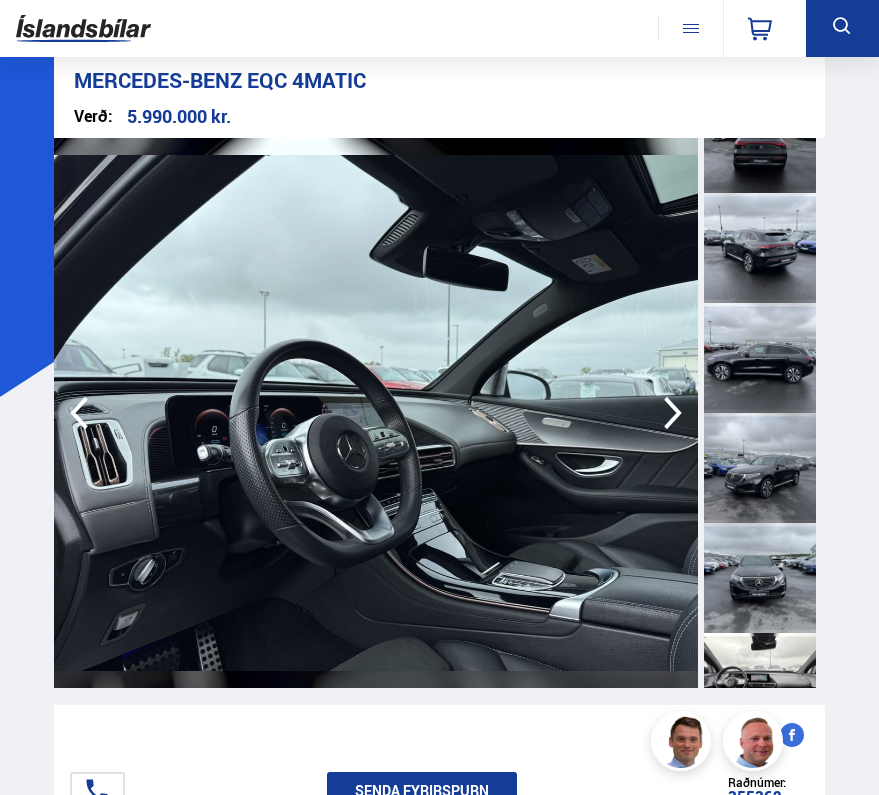 click 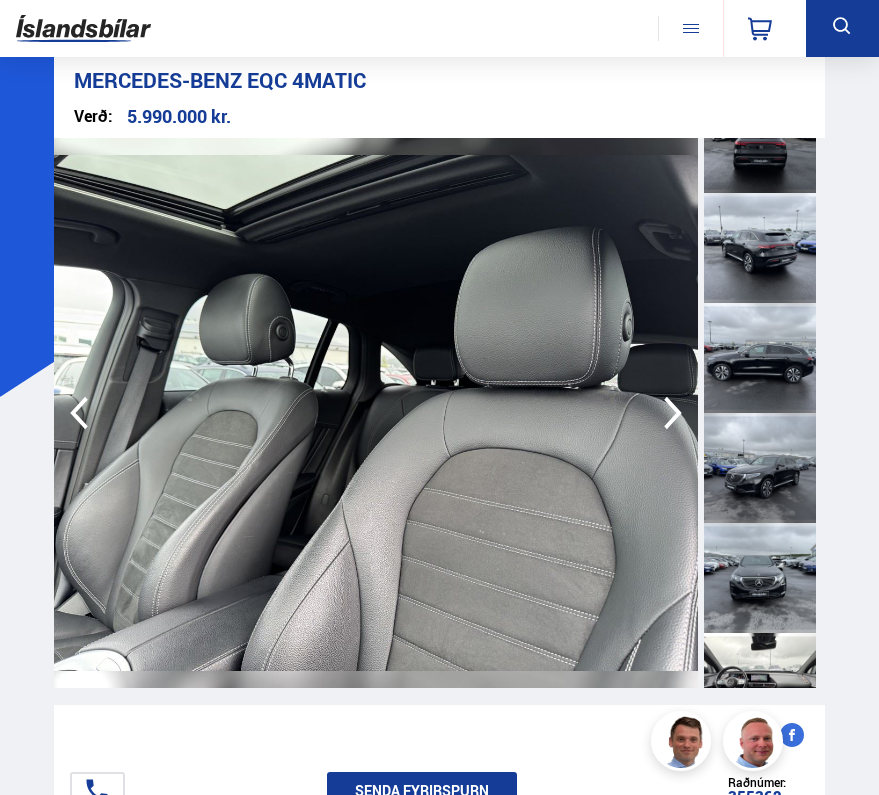 click 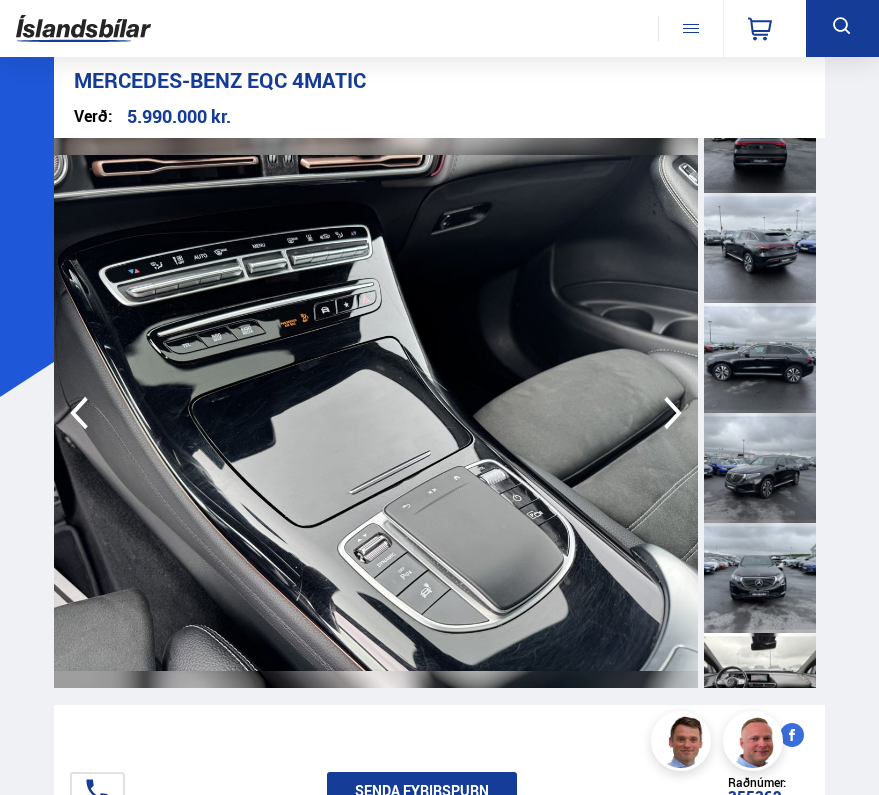 click 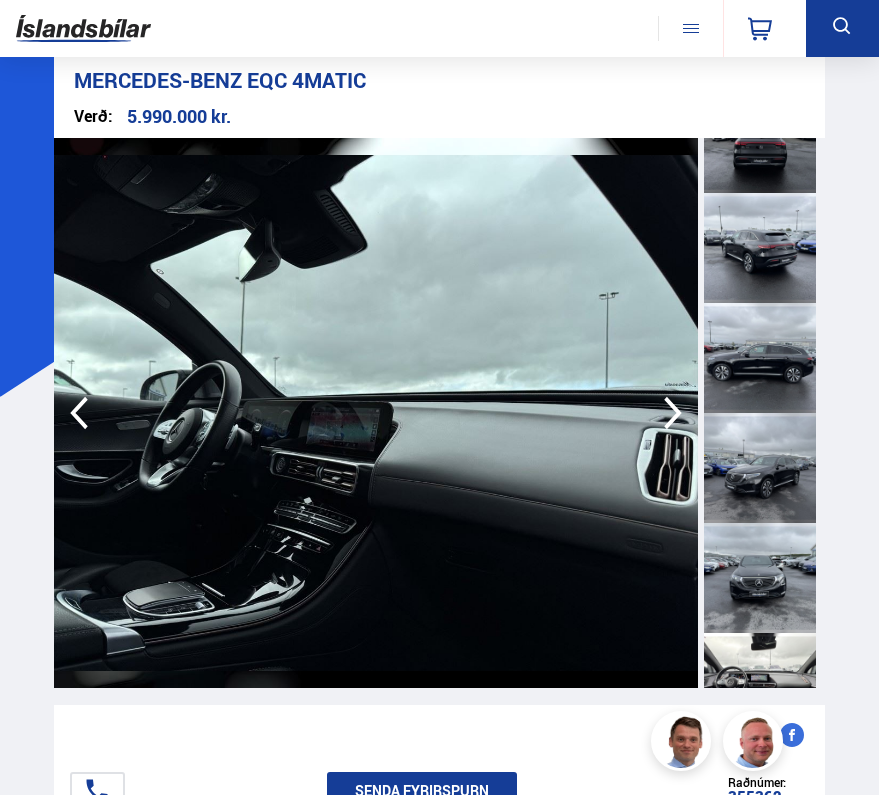 click 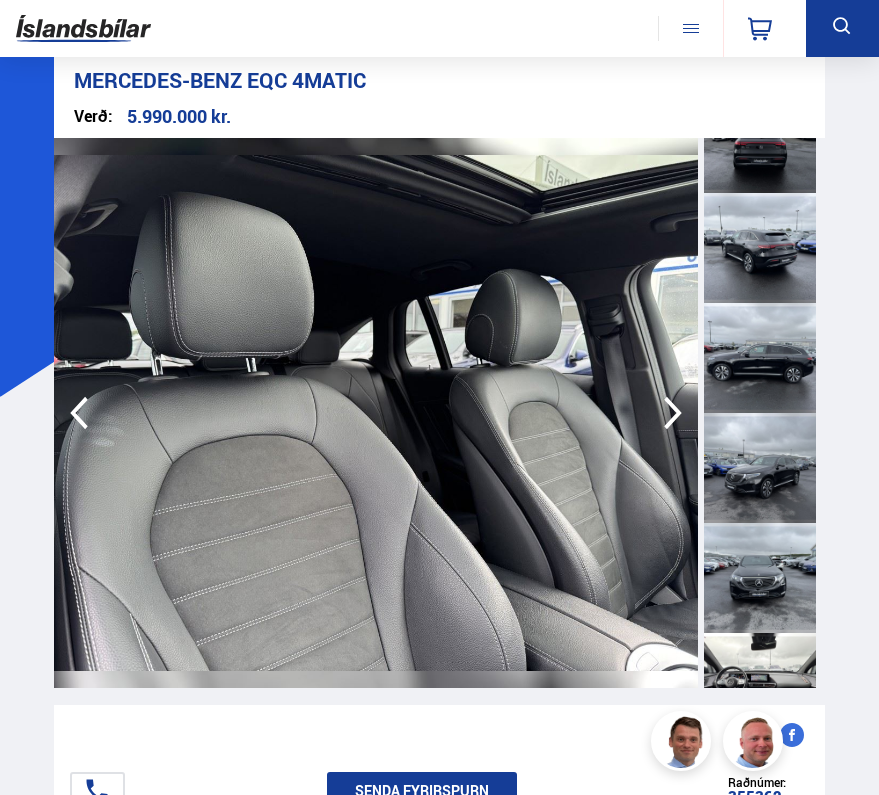 click 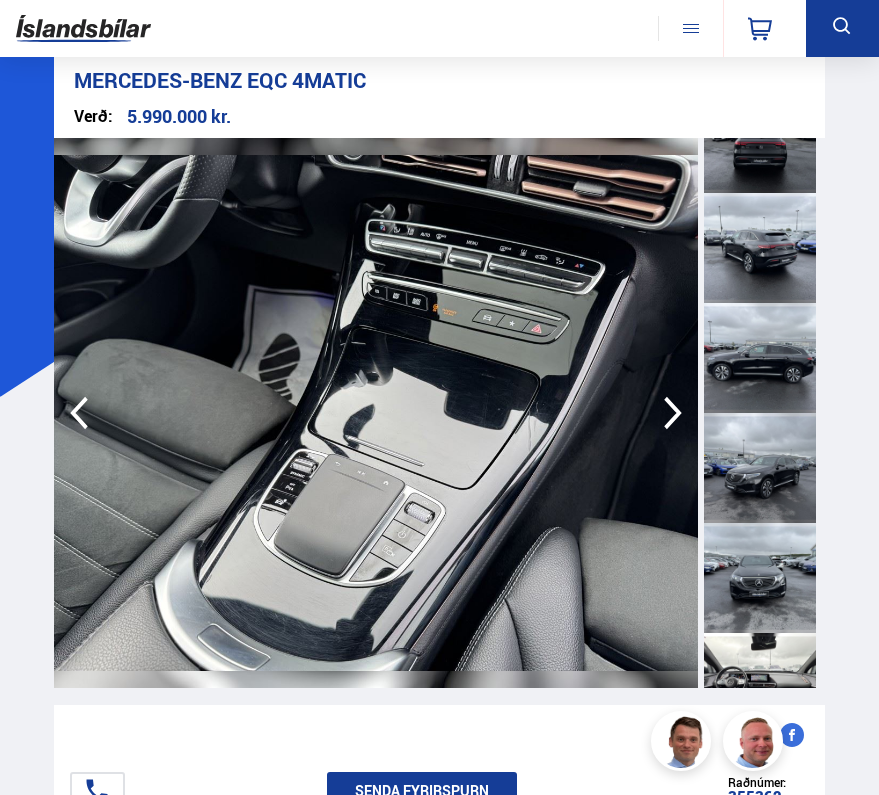 click 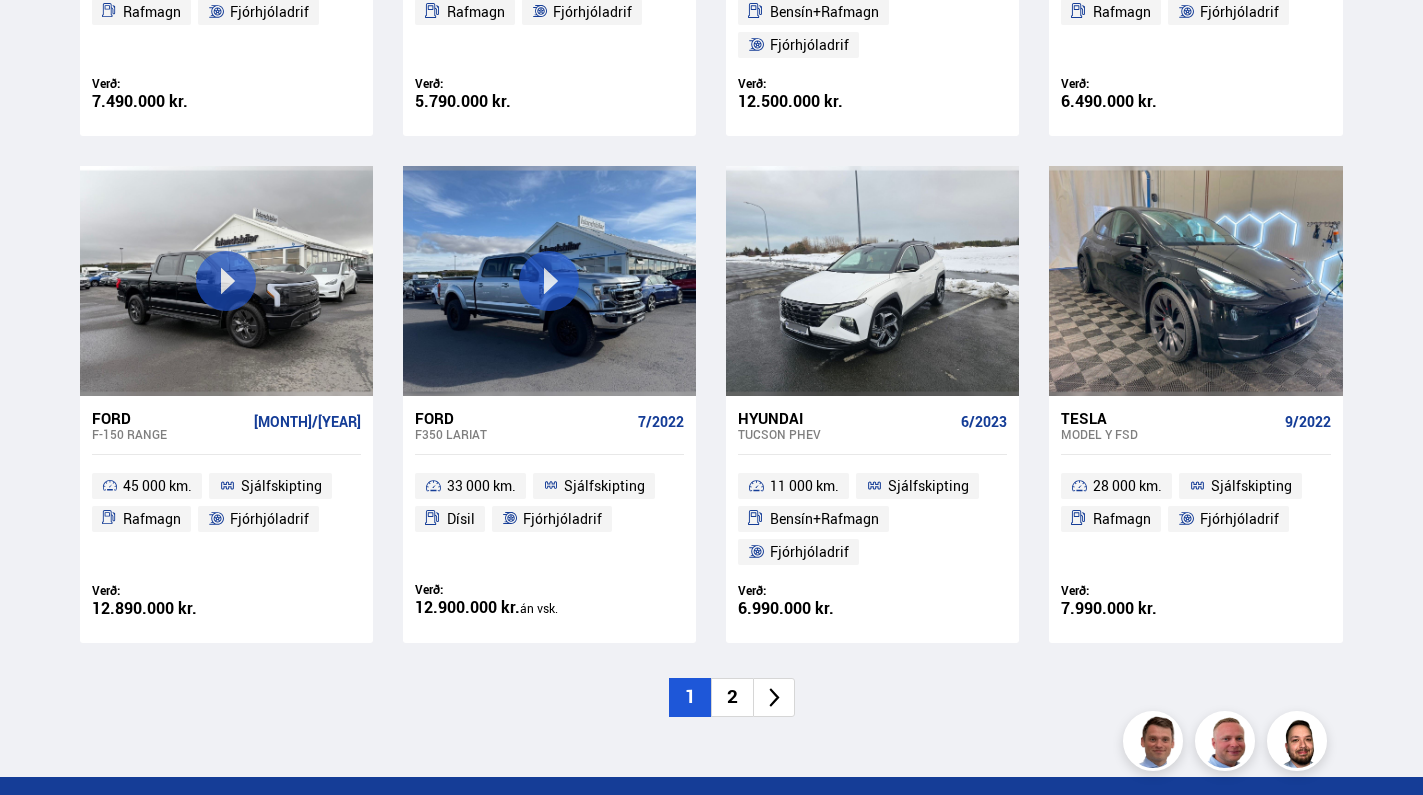 scroll, scrollTop: 2726, scrollLeft: 0, axis: vertical 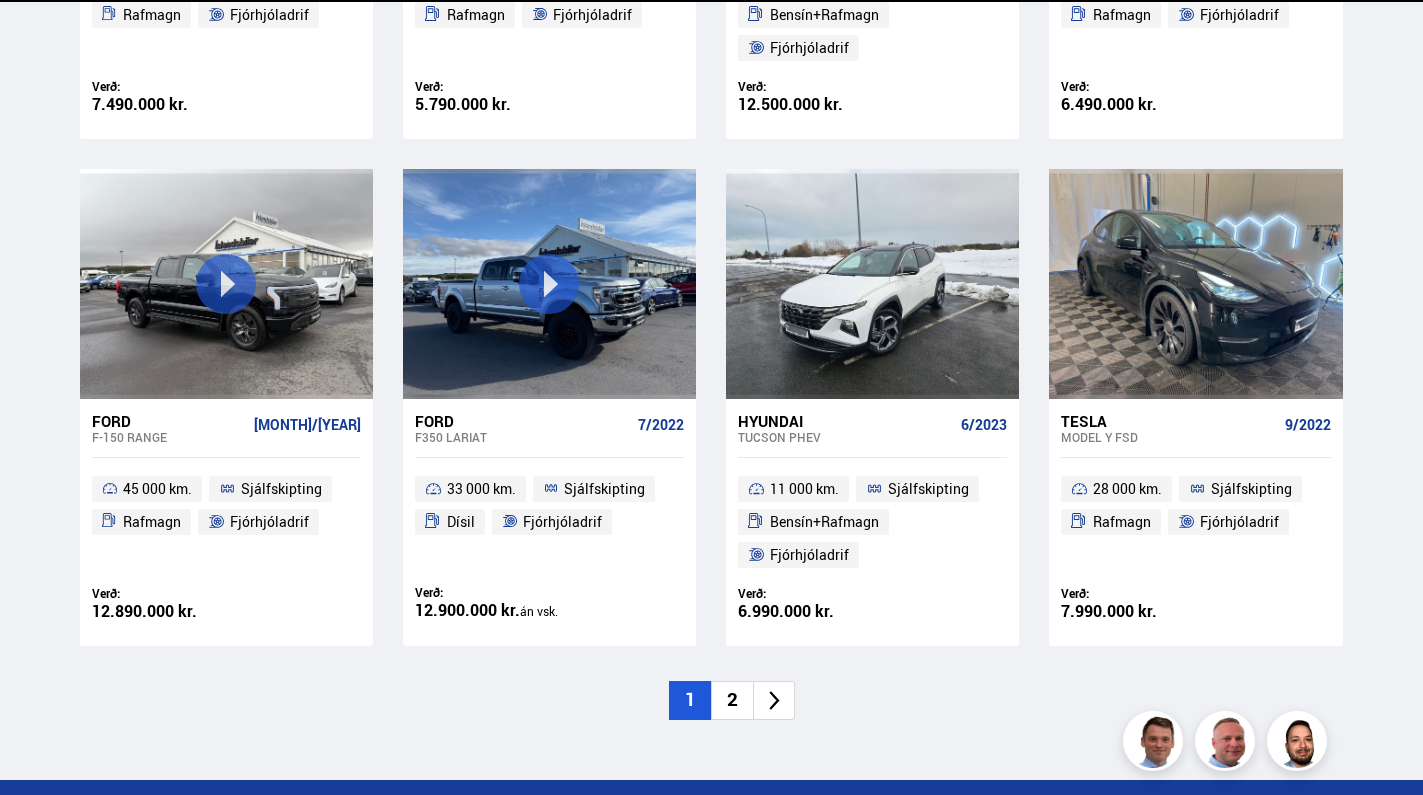 click on "2" at bounding box center [732, 700] 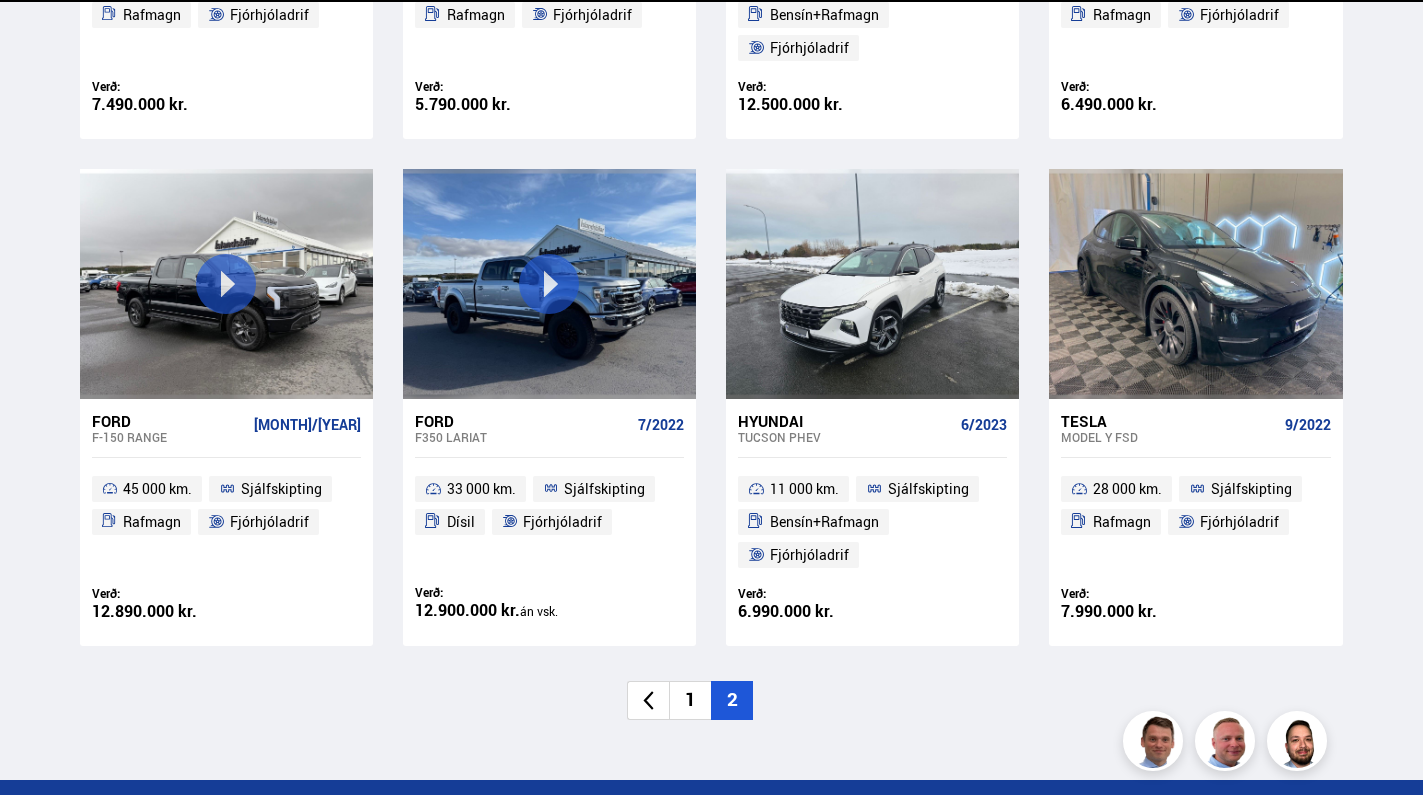 scroll, scrollTop: 0, scrollLeft: 0, axis: both 